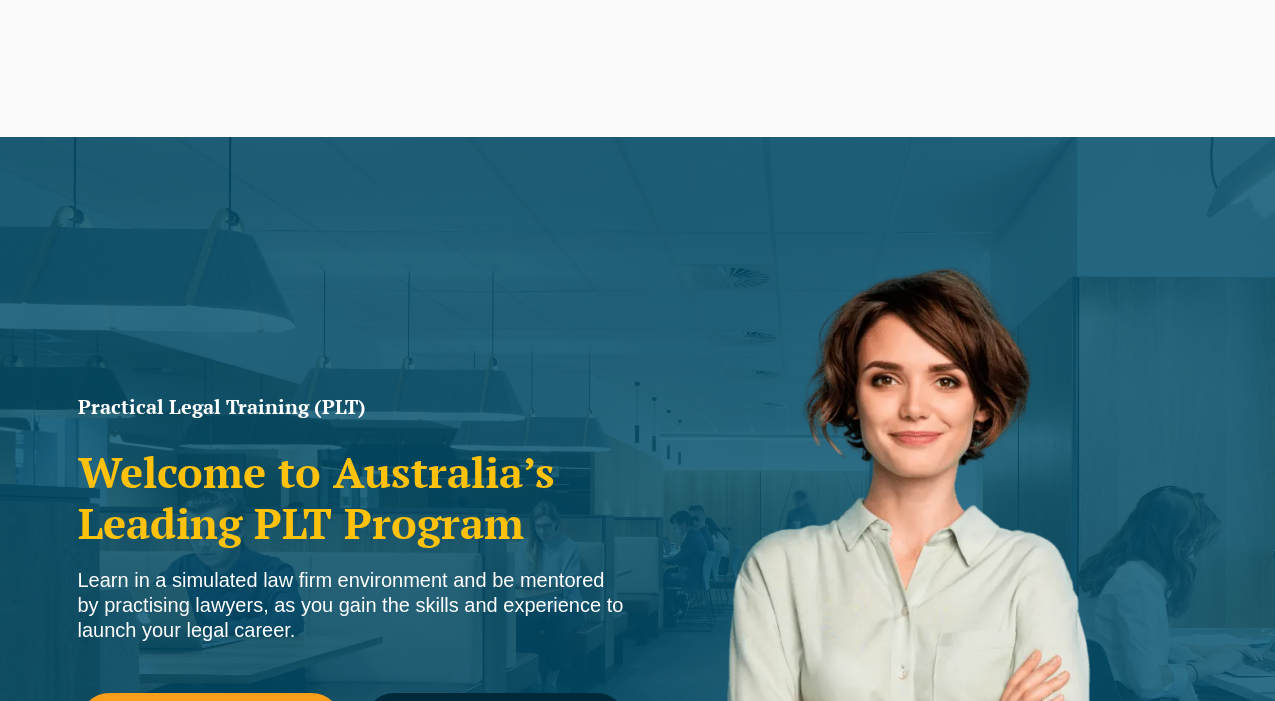 scroll, scrollTop: 0, scrollLeft: 0, axis: both 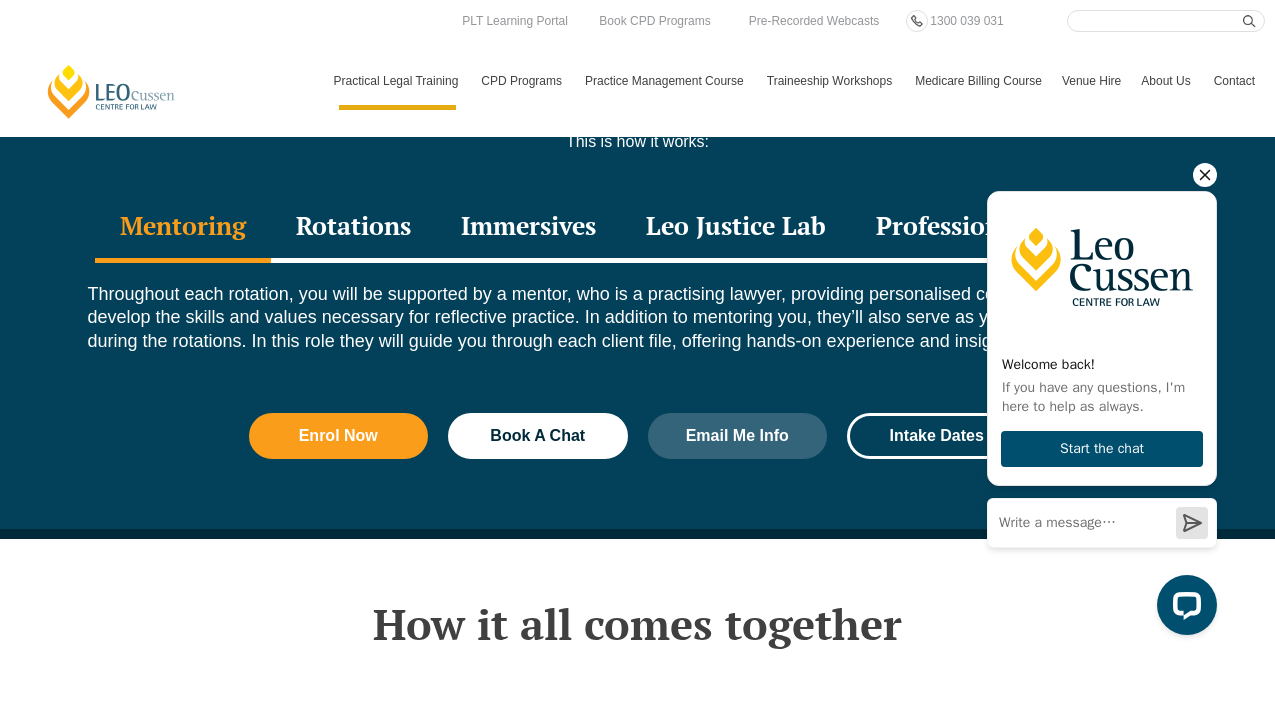 click 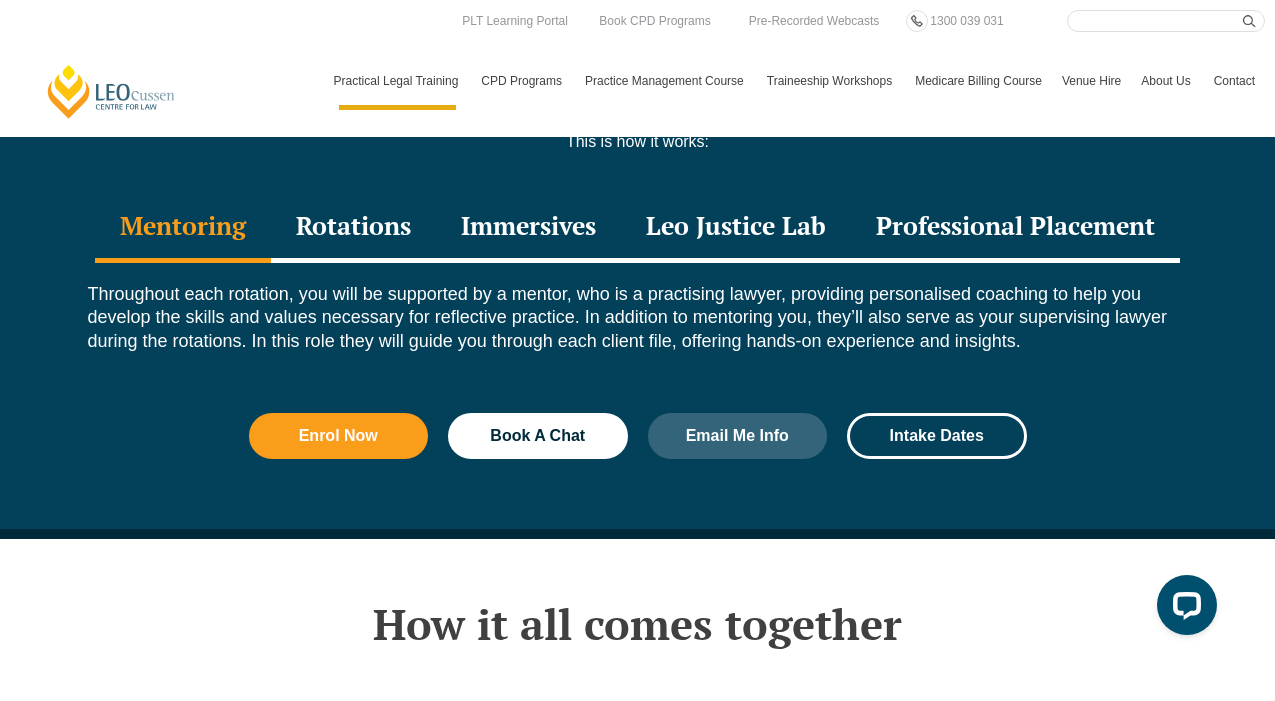 click on "Rotations" at bounding box center [353, 228] 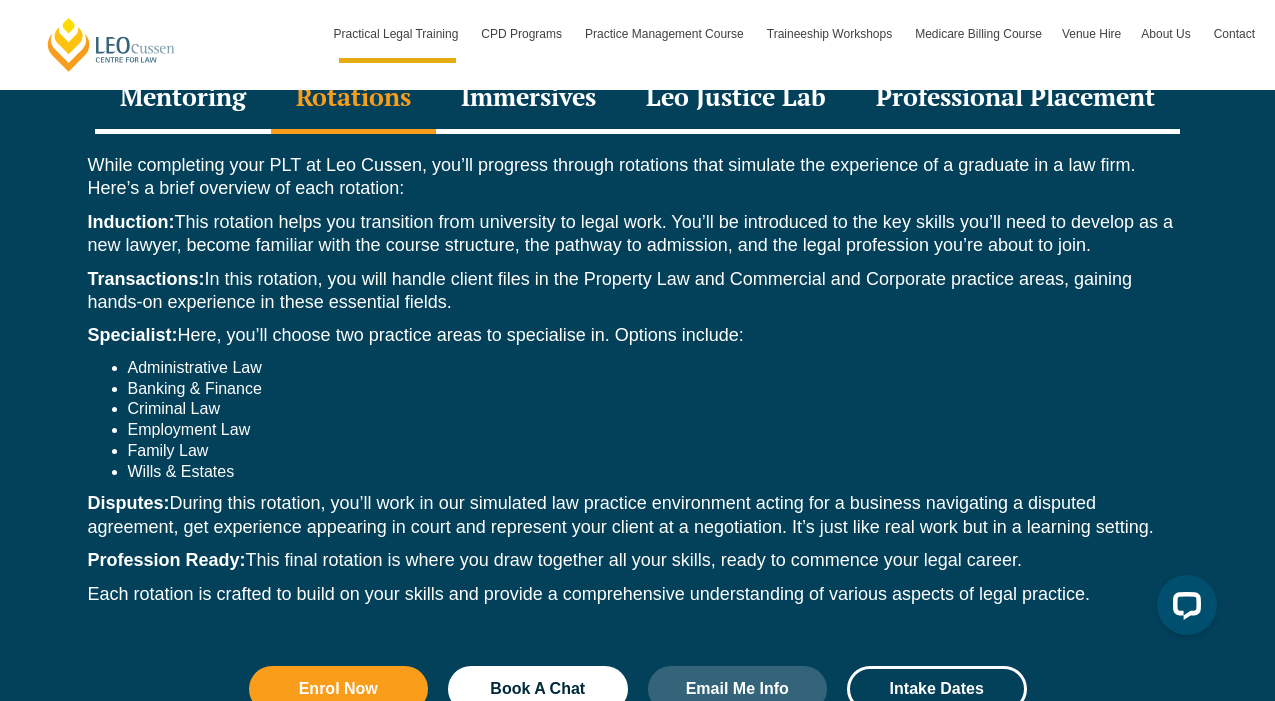 scroll, scrollTop: 2876, scrollLeft: 0, axis: vertical 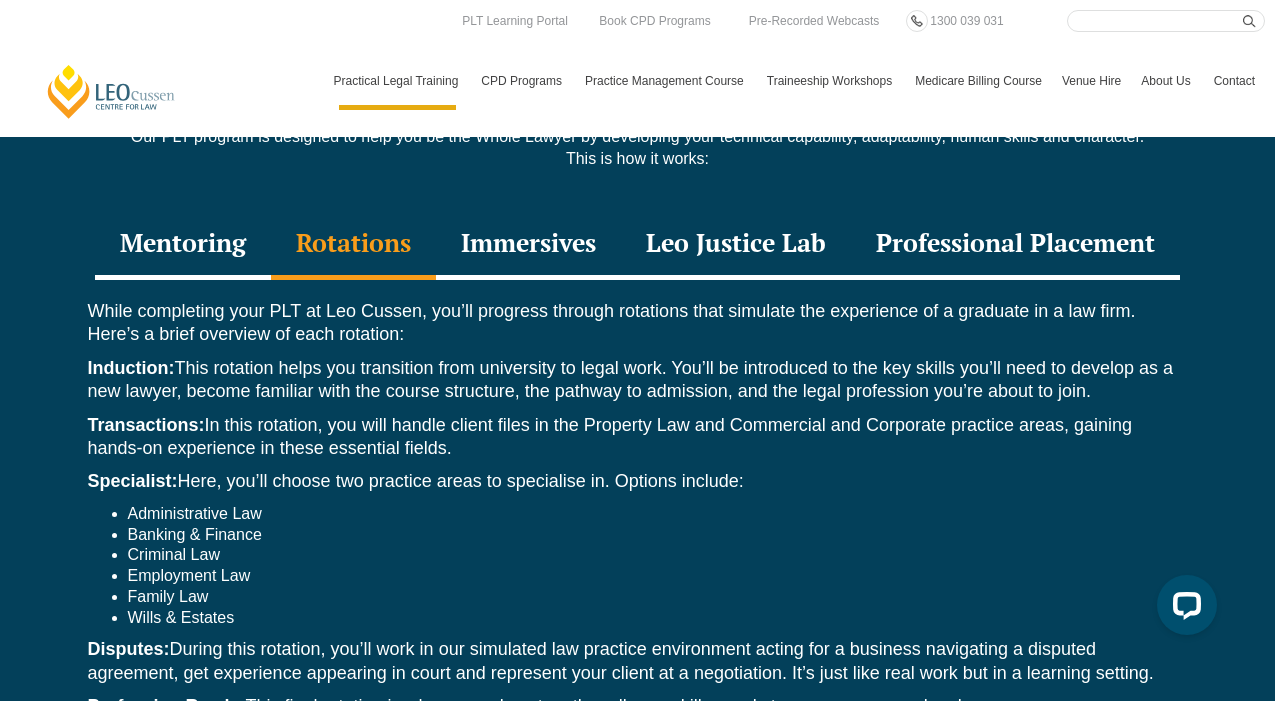 click on "Immersives" at bounding box center (528, 245) 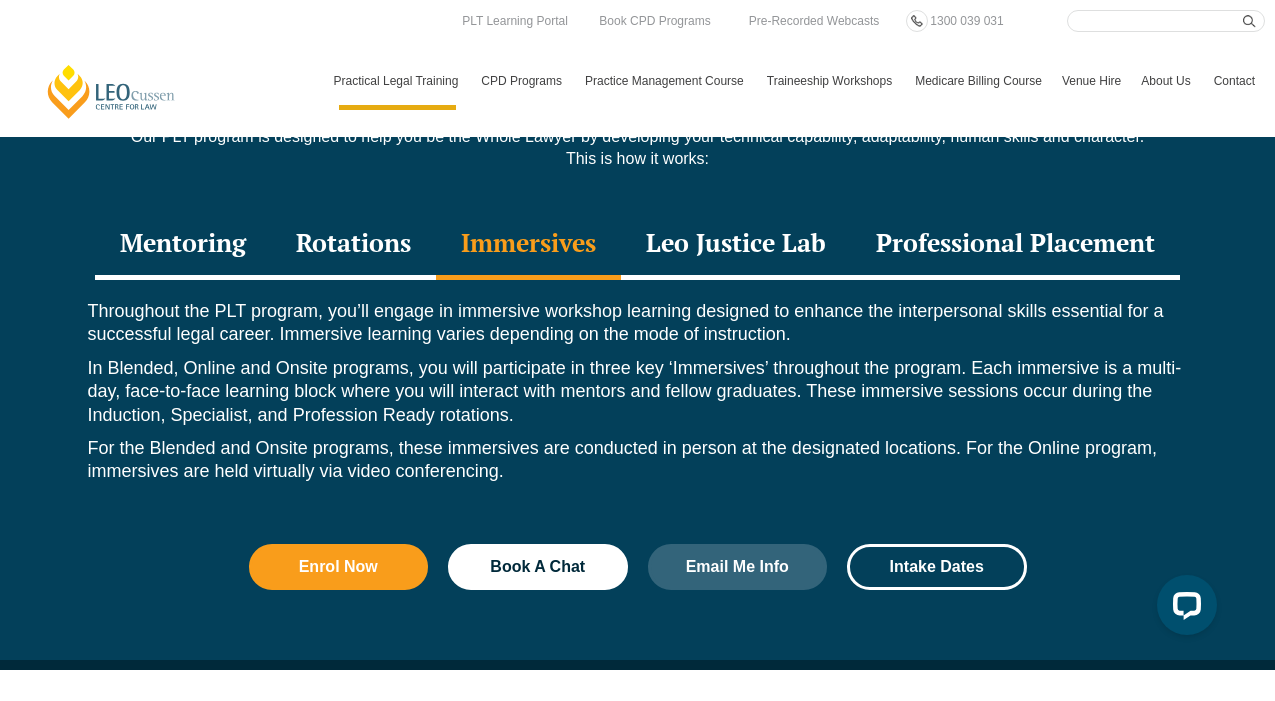 click on "Leo Justice Lab" at bounding box center (736, 245) 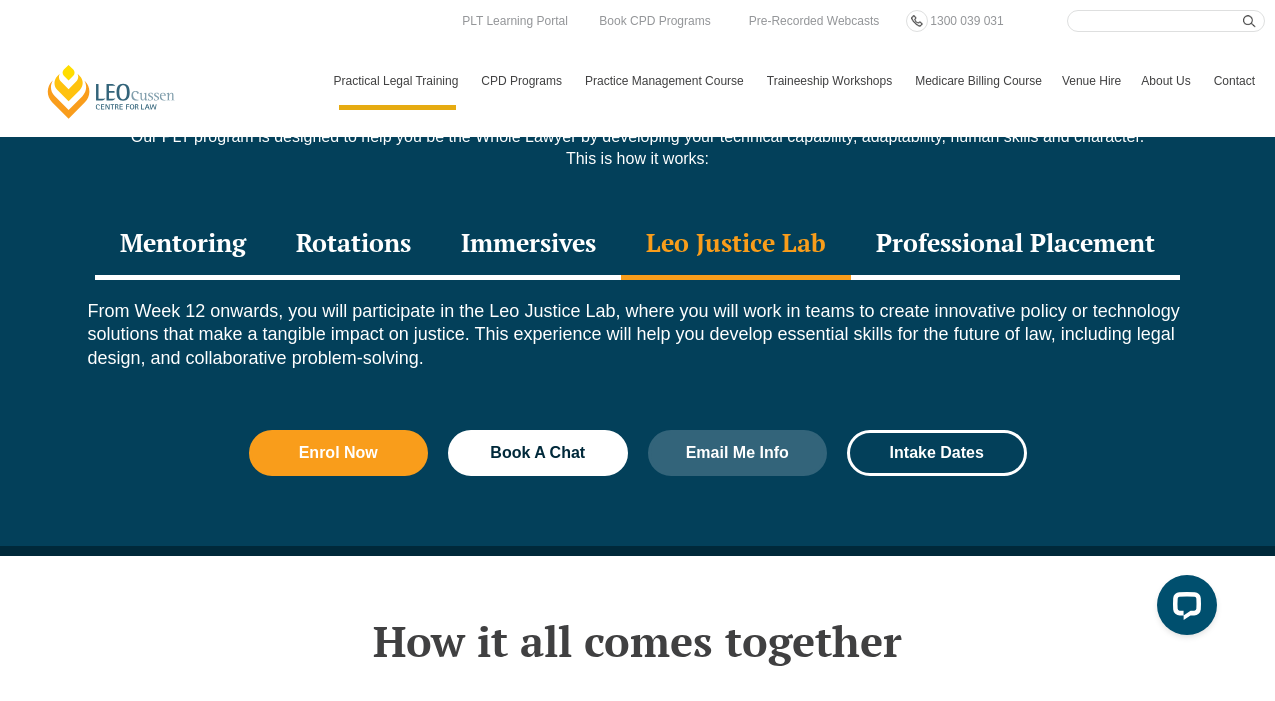 click on "Professional Placement" at bounding box center (1015, 245) 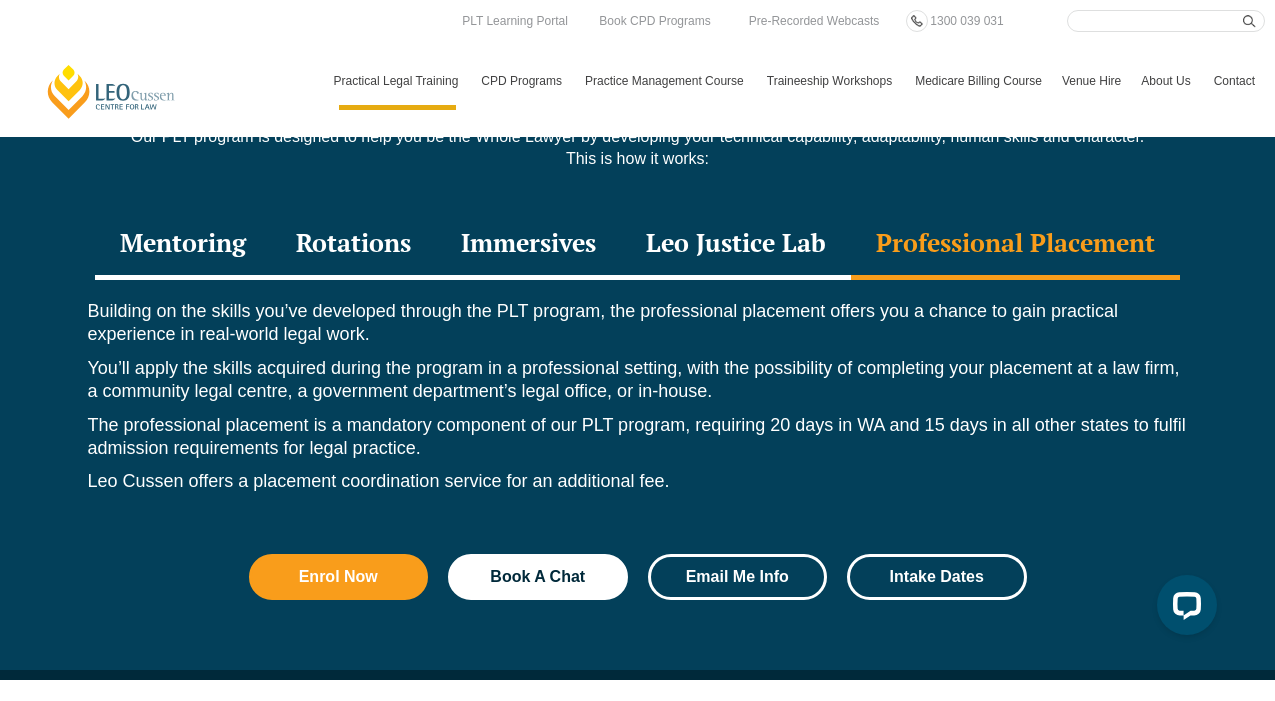 click on "Email Me Info" at bounding box center (738, 577) 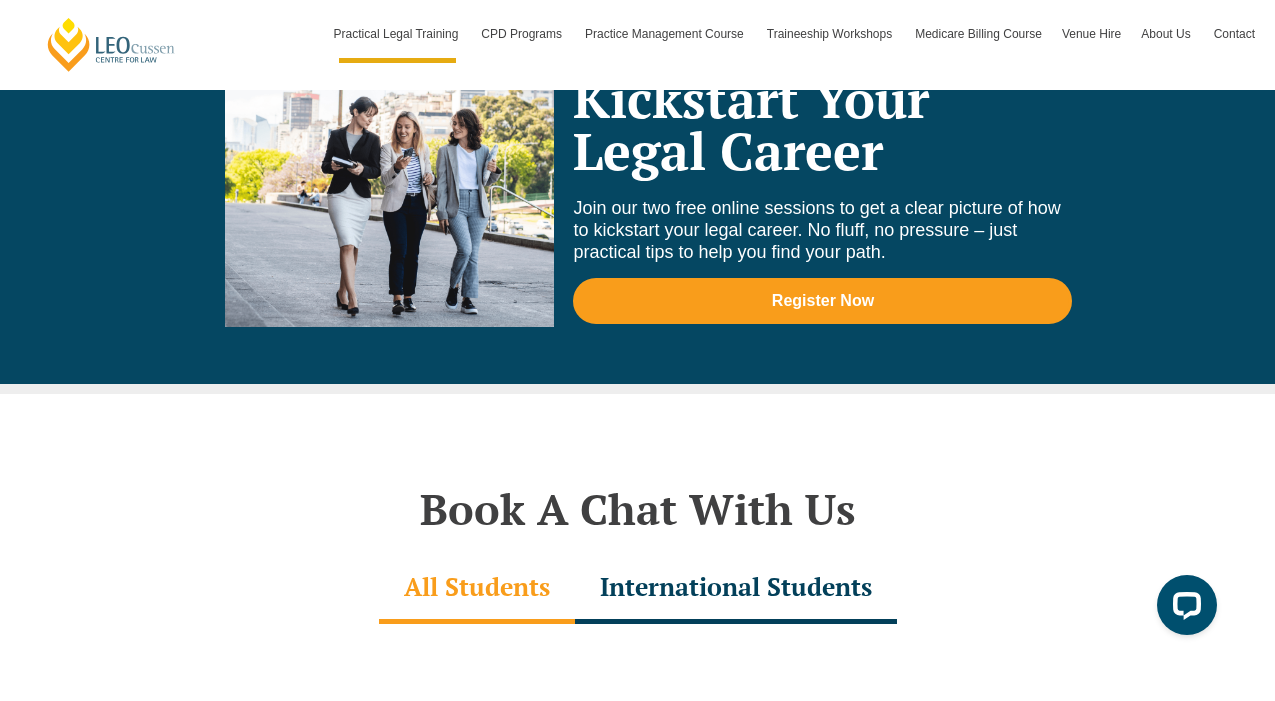 scroll, scrollTop: 10087, scrollLeft: 0, axis: vertical 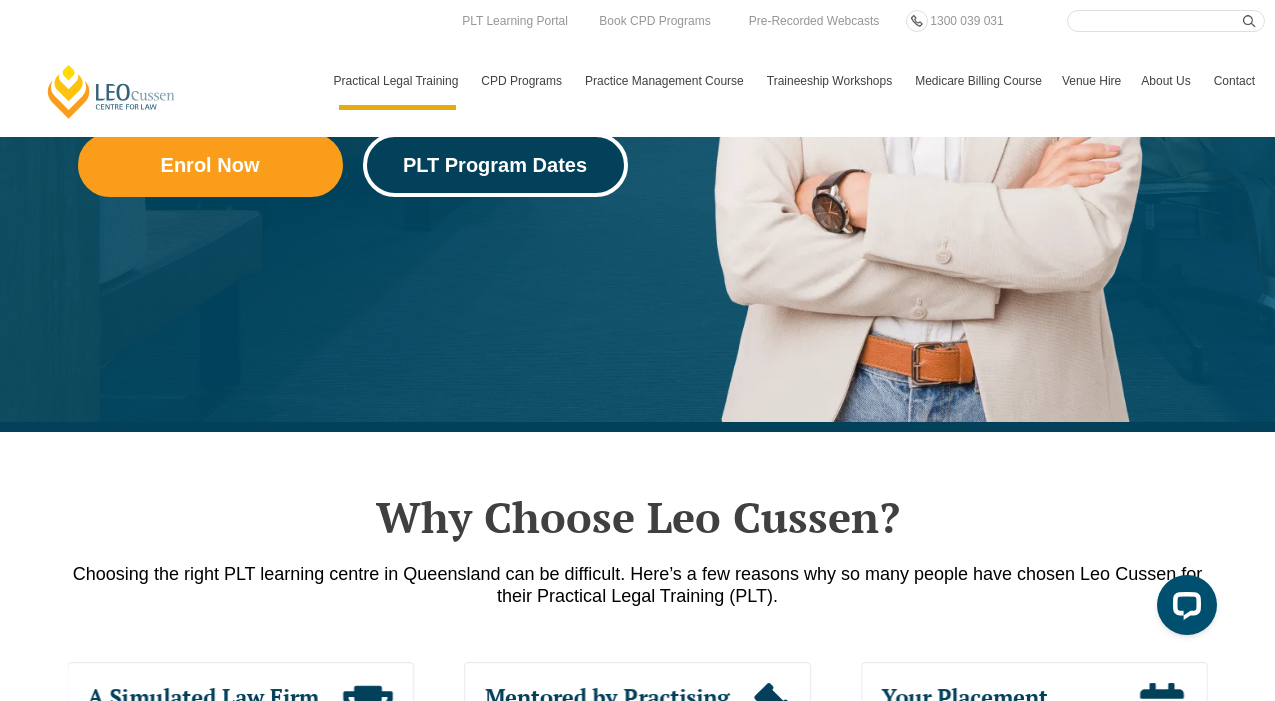 click on "PLT Program Dates" at bounding box center [495, 165] 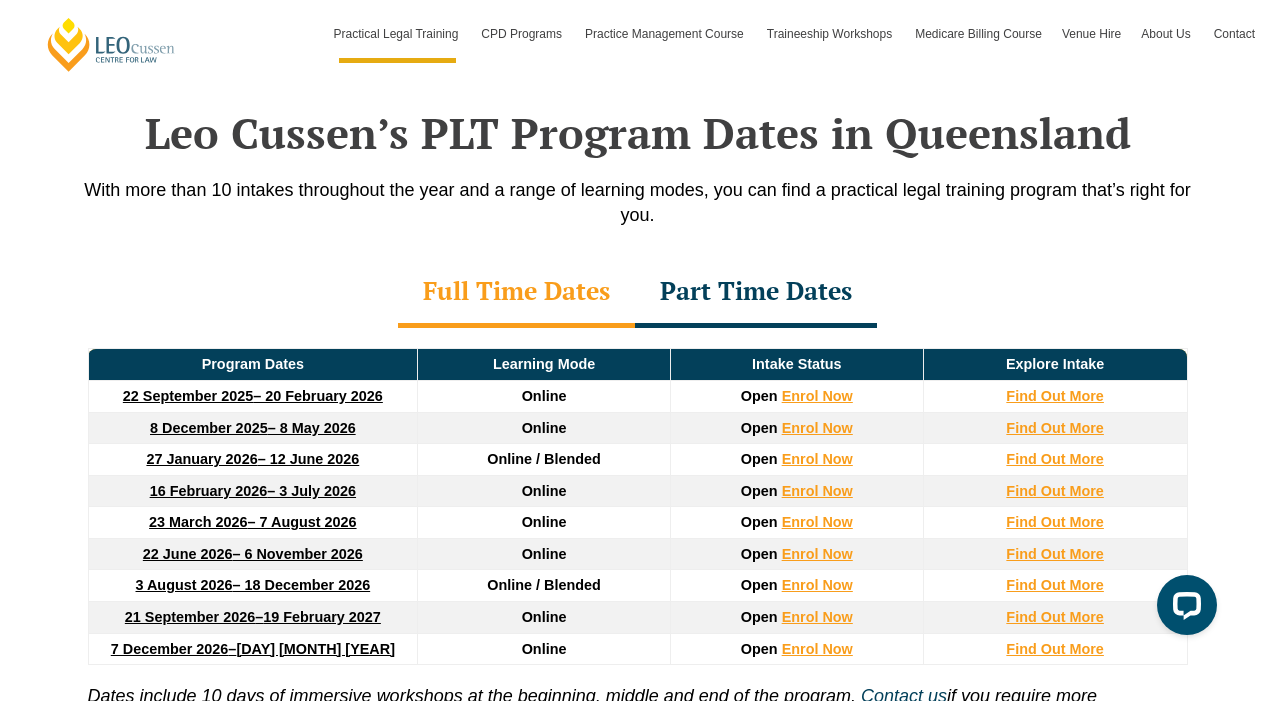 scroll, scrollTop: 2610, scrollLeft: 0, axis: vertical 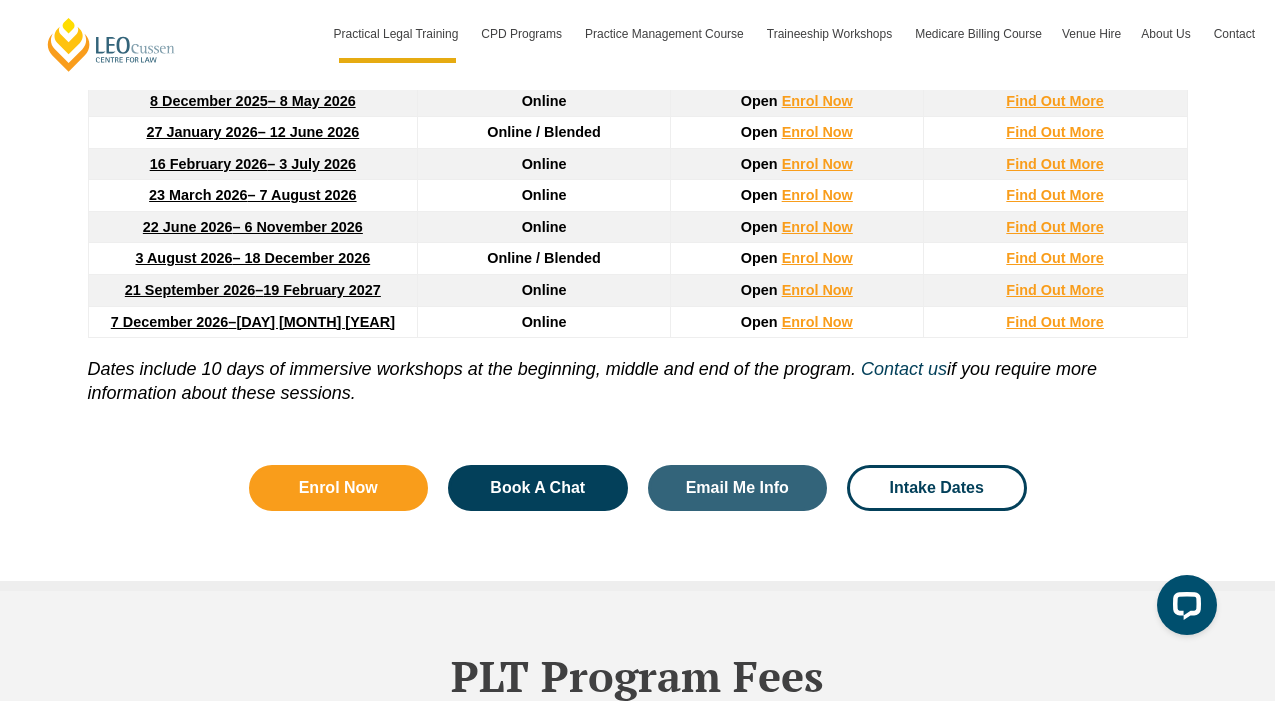 click on "Find Out More" at bounding box center [1055, 322] 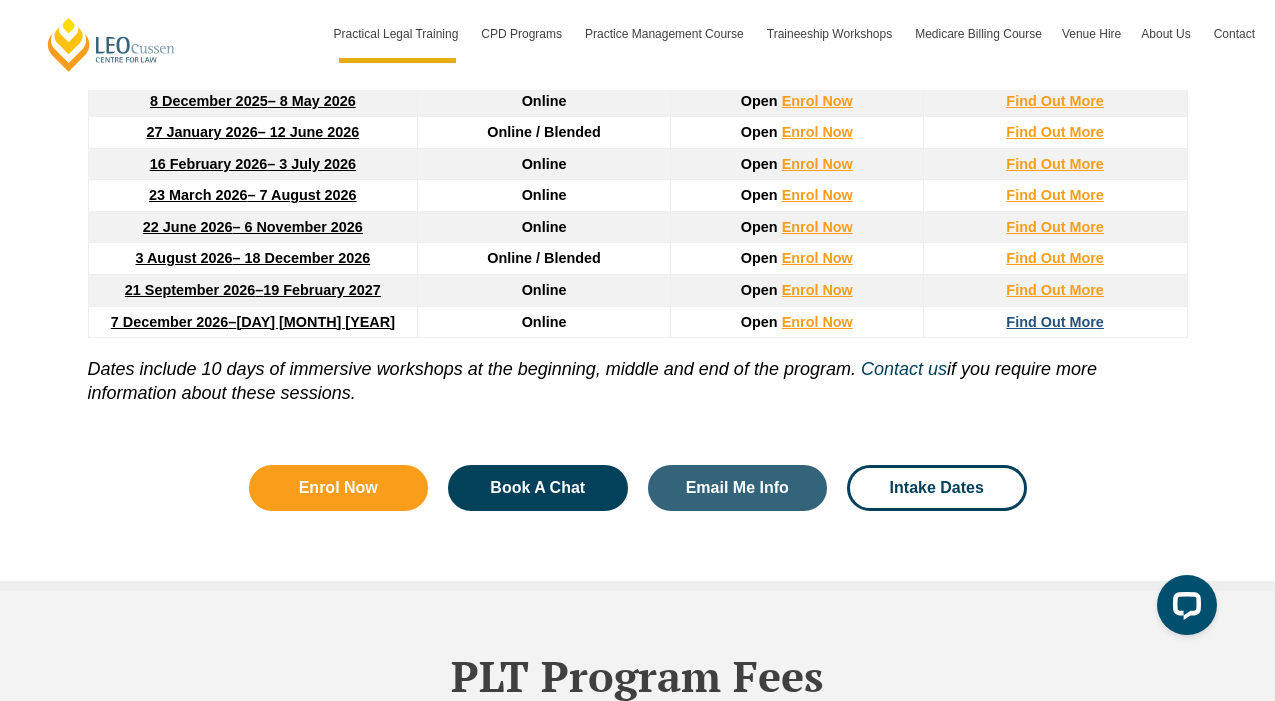 click on "Find Out More" at bounding box center (1055, 322) 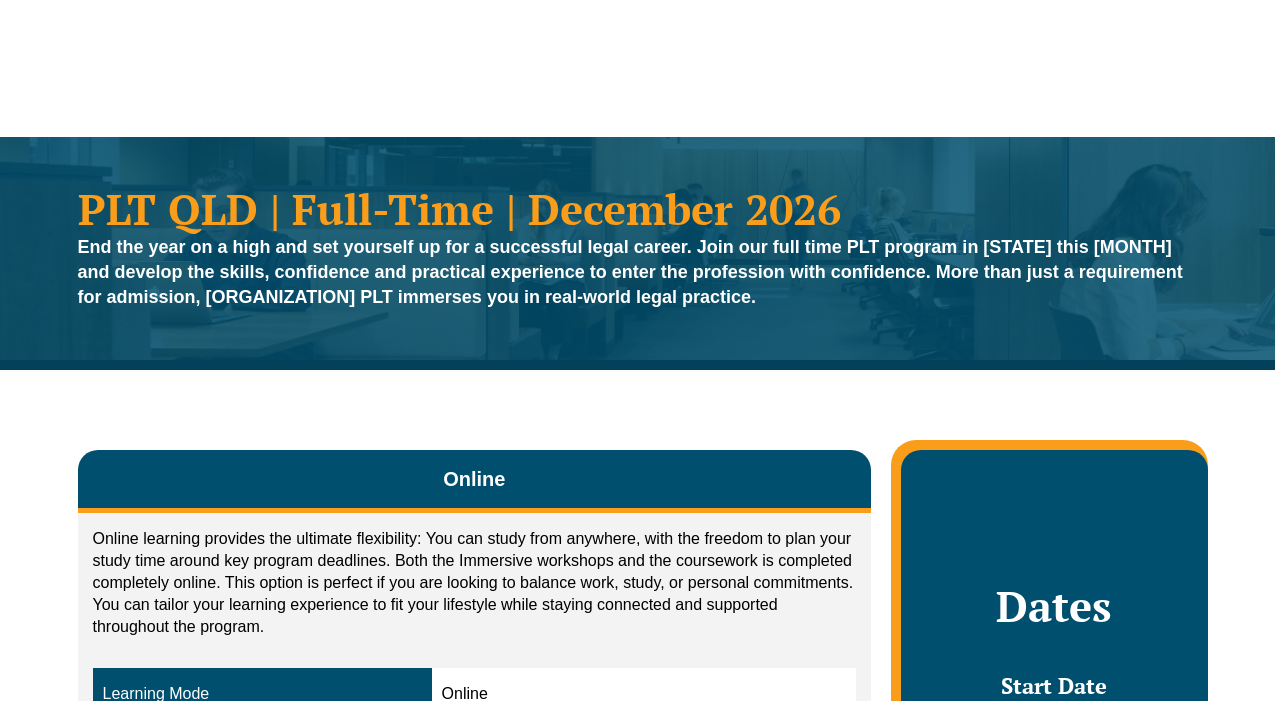 scroll, scrollTop: 0, scrollLeft: 0, axis: both 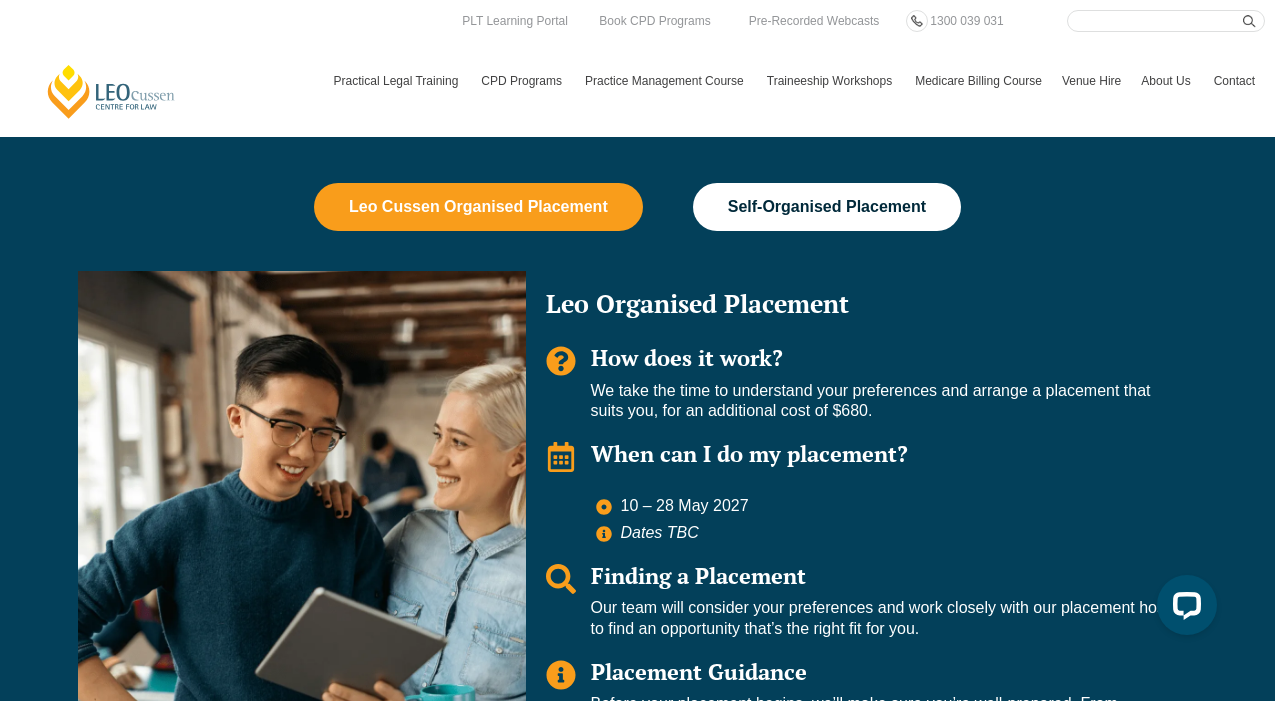 click on "Self-Organised Placement" at bounding box center (827, 207) 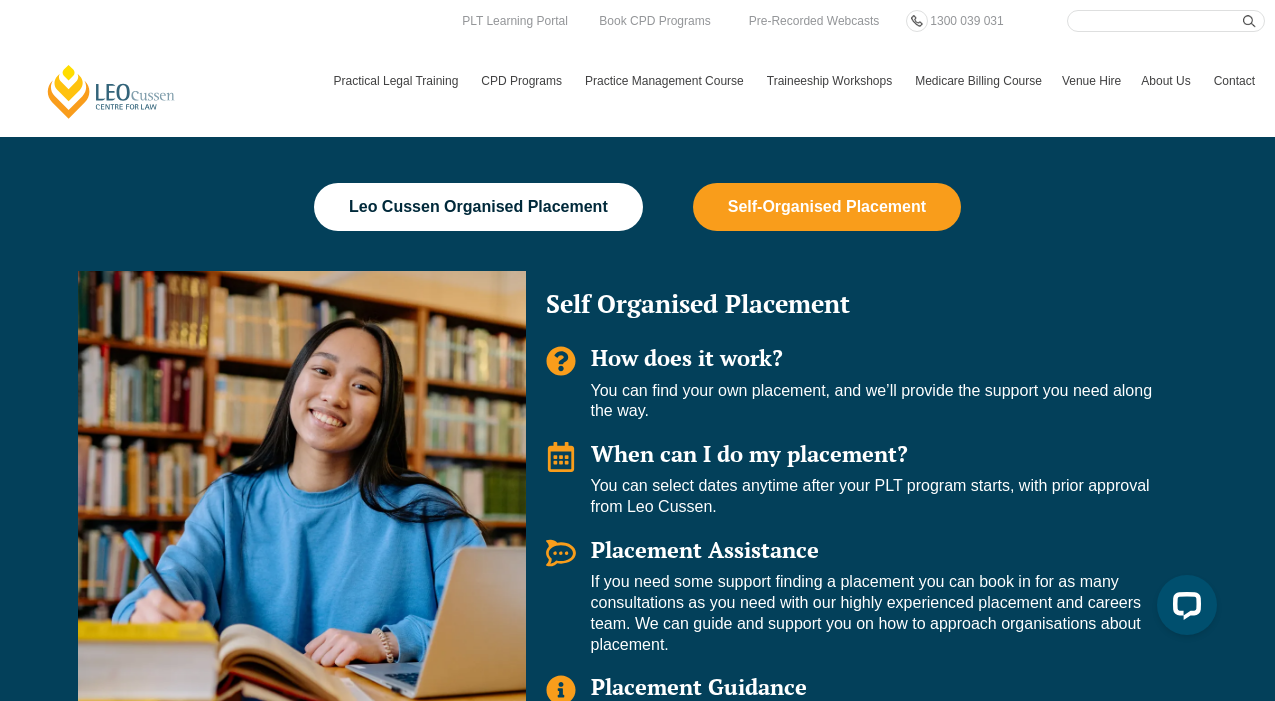 click on "Leo Cussen Organised Placement" at bounding box center (478, 207) 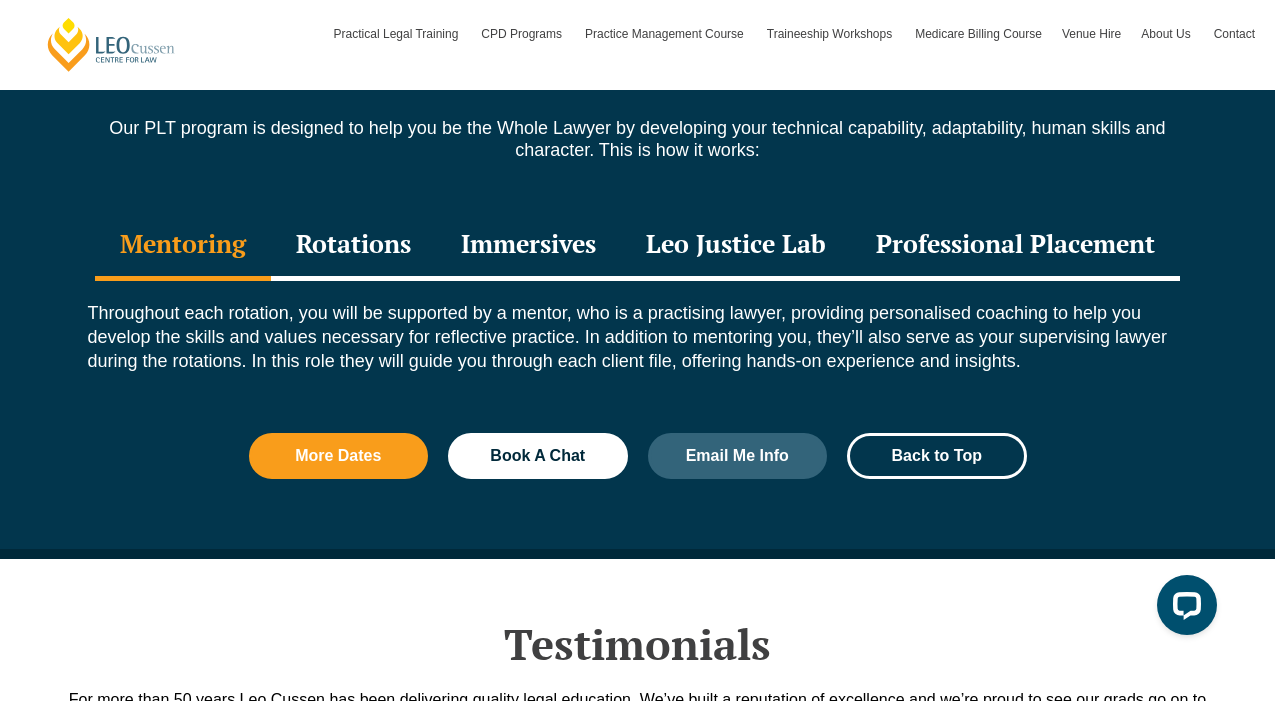 scroll, scrollTop: 2232, scrollLeft: 0, axis: vertical 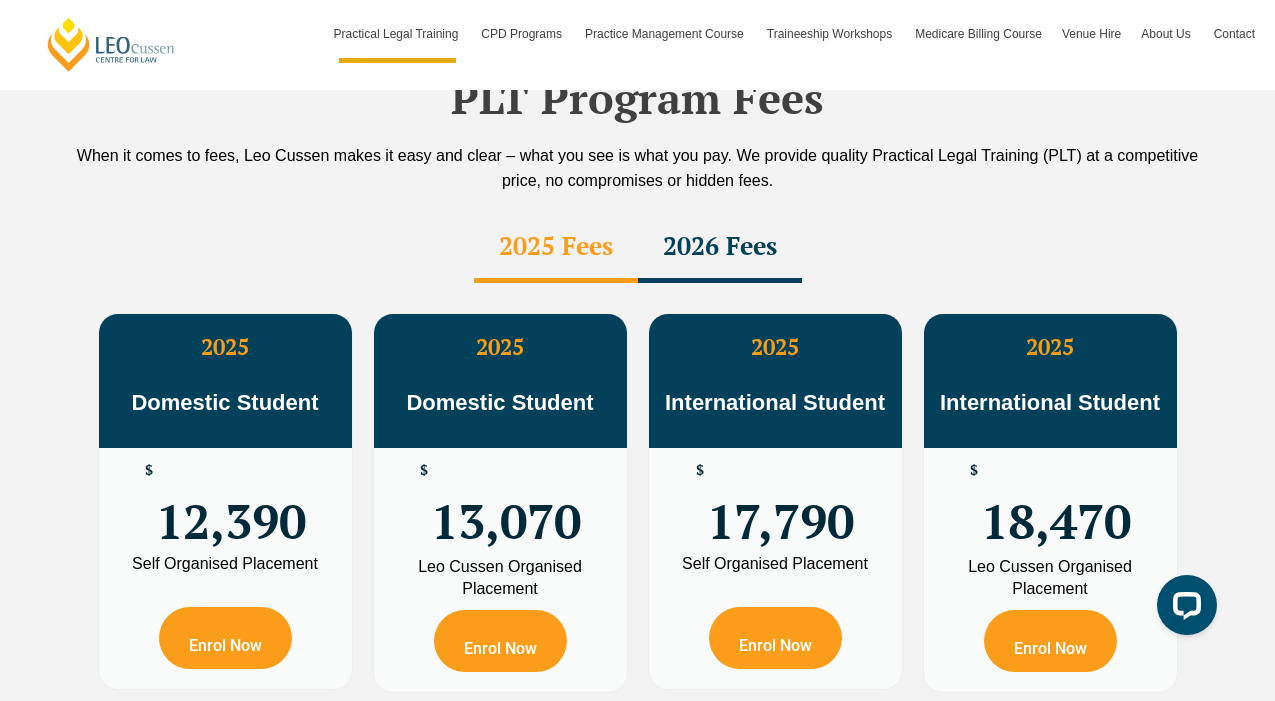 click on "2026 Fees" at bounding box center (720, 248) 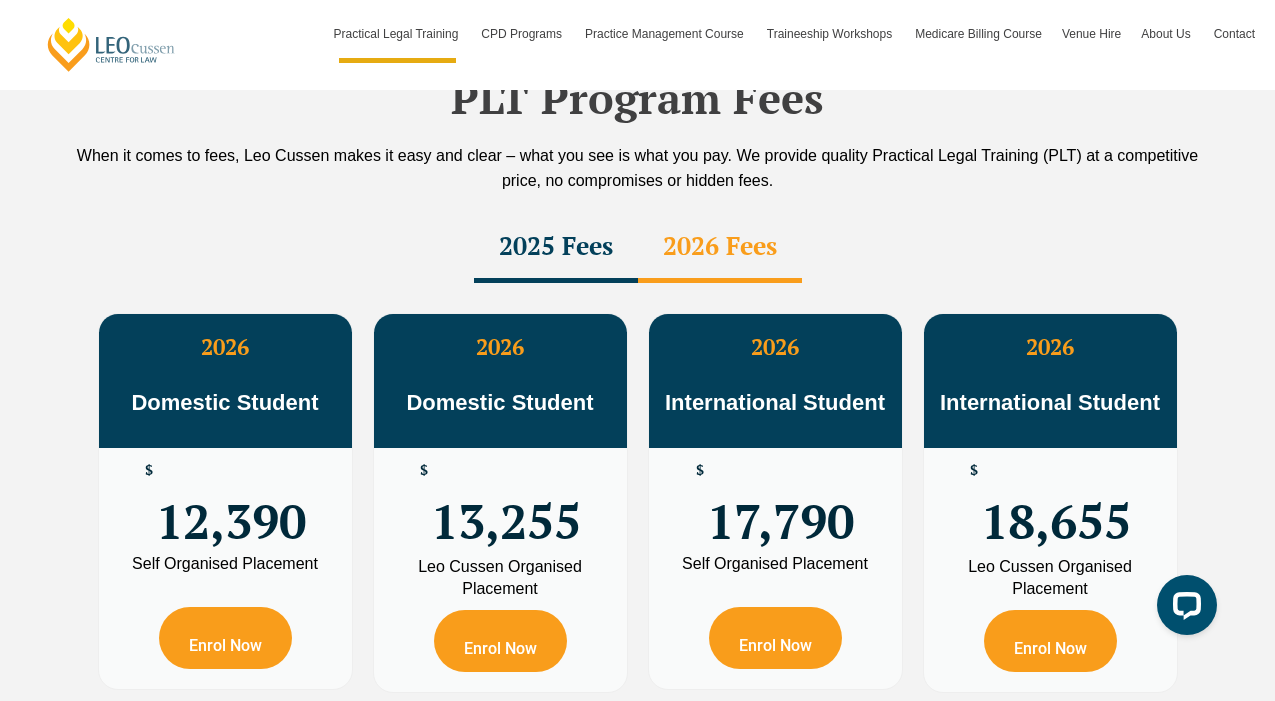 click on "2025 Fees" at bounding box center (556, 248) 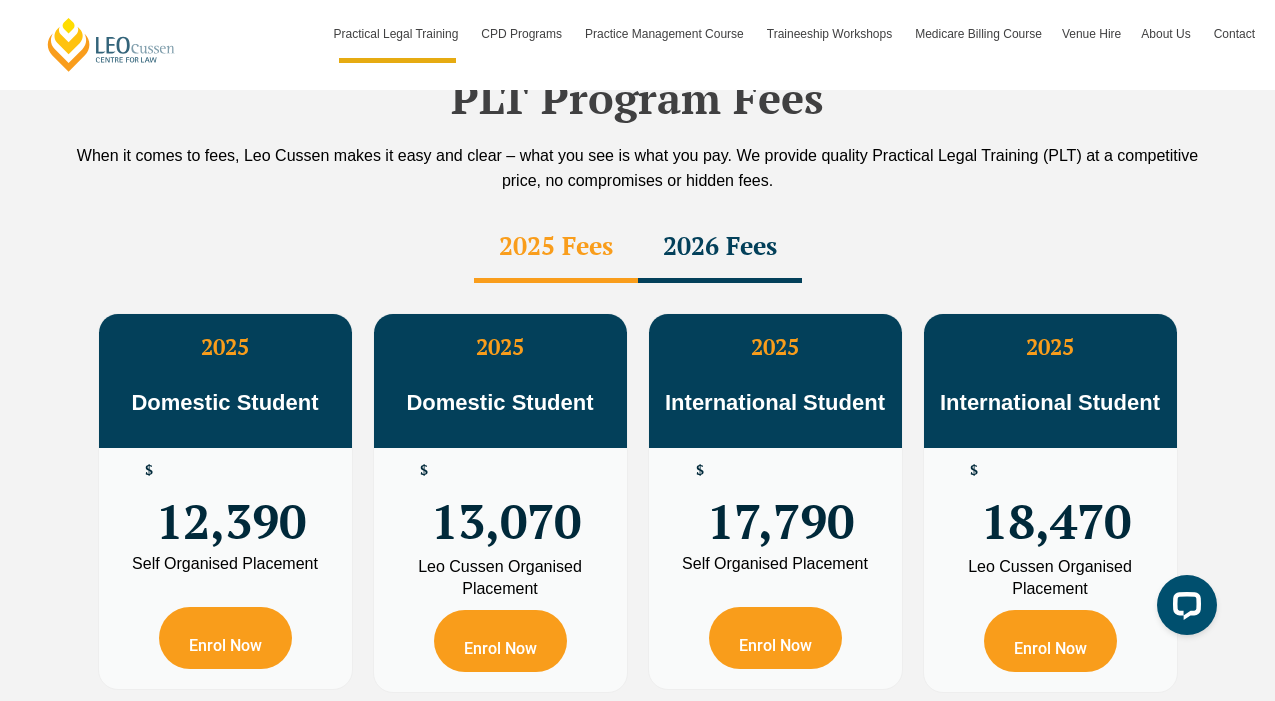 click on "2026 Fees" at bounding box center [720, 248] 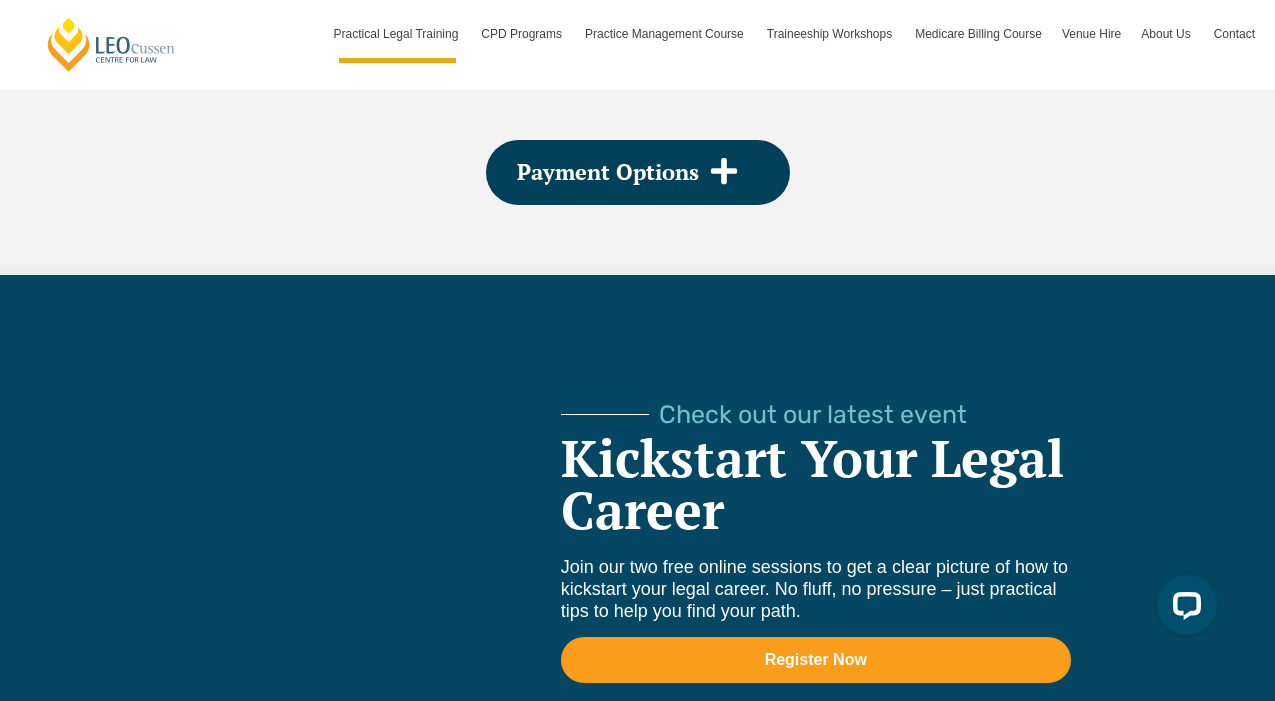 scroll, scrollTop: 4057, scrollLeft: 0, axis: vertical 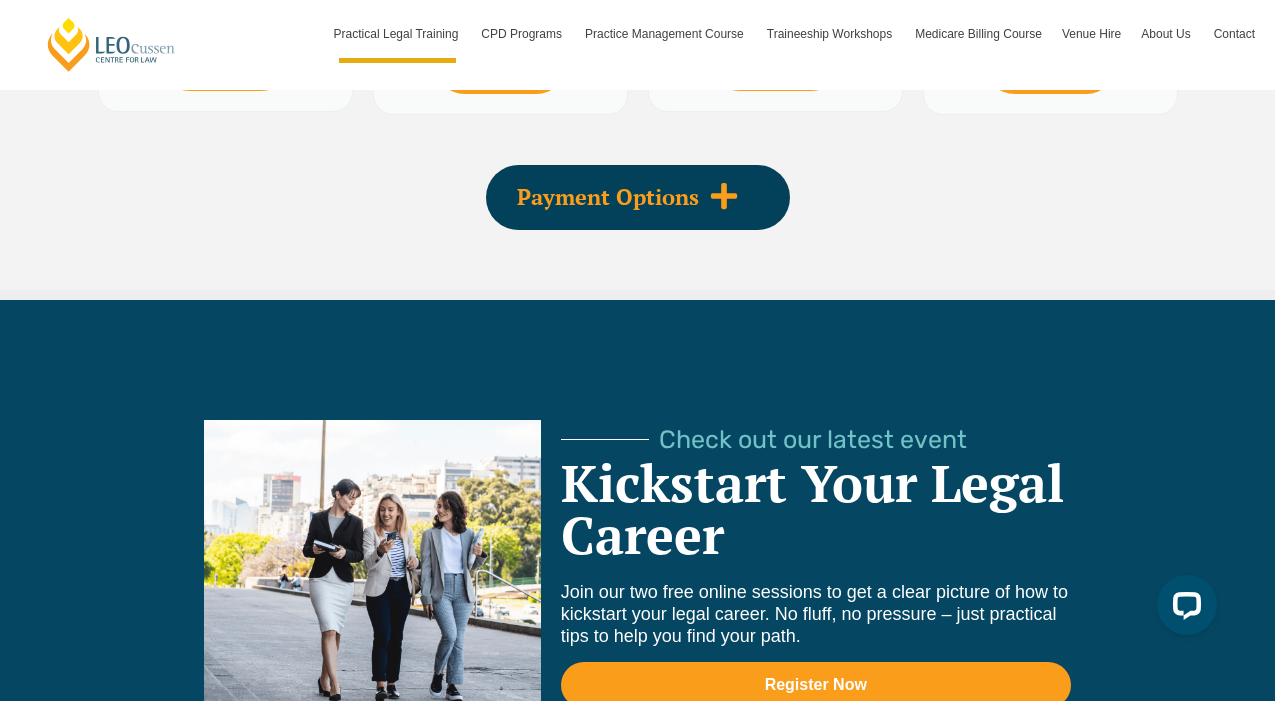 click on "Payment Options" at bounding box center [608, 197] 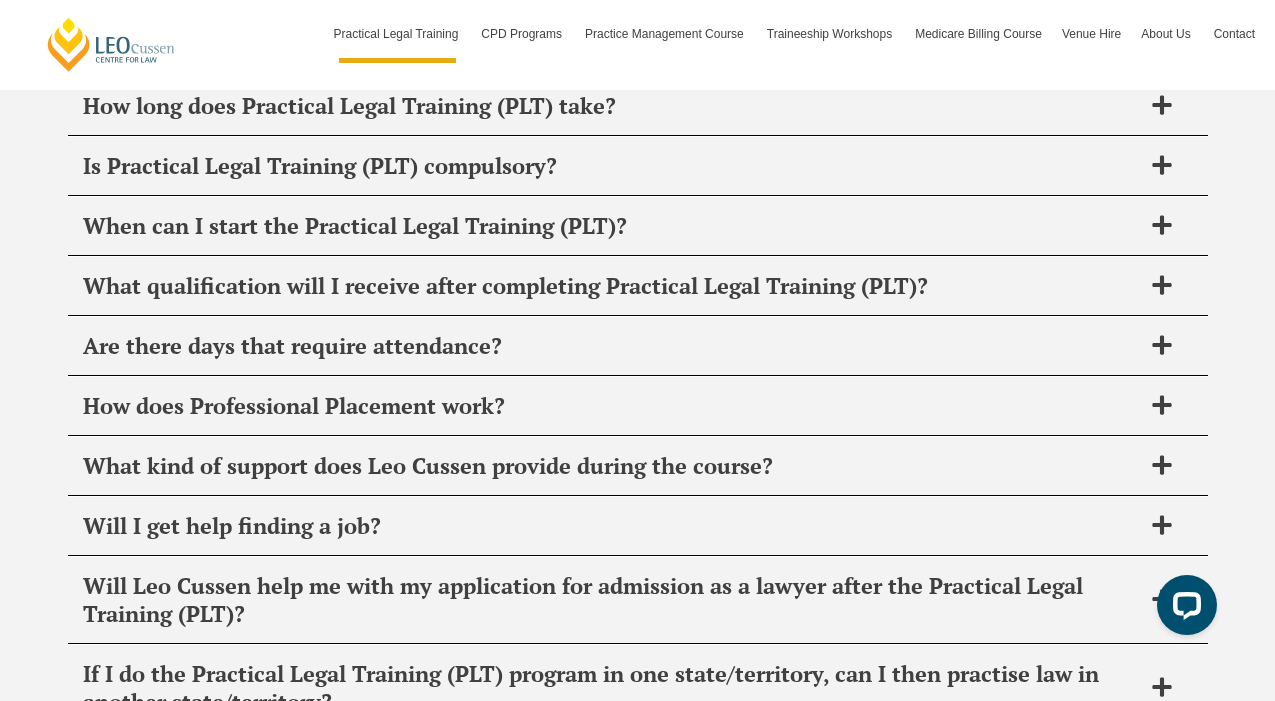 scroll, scrollTop: 9843, scrollLeft: 0, axis: vertical 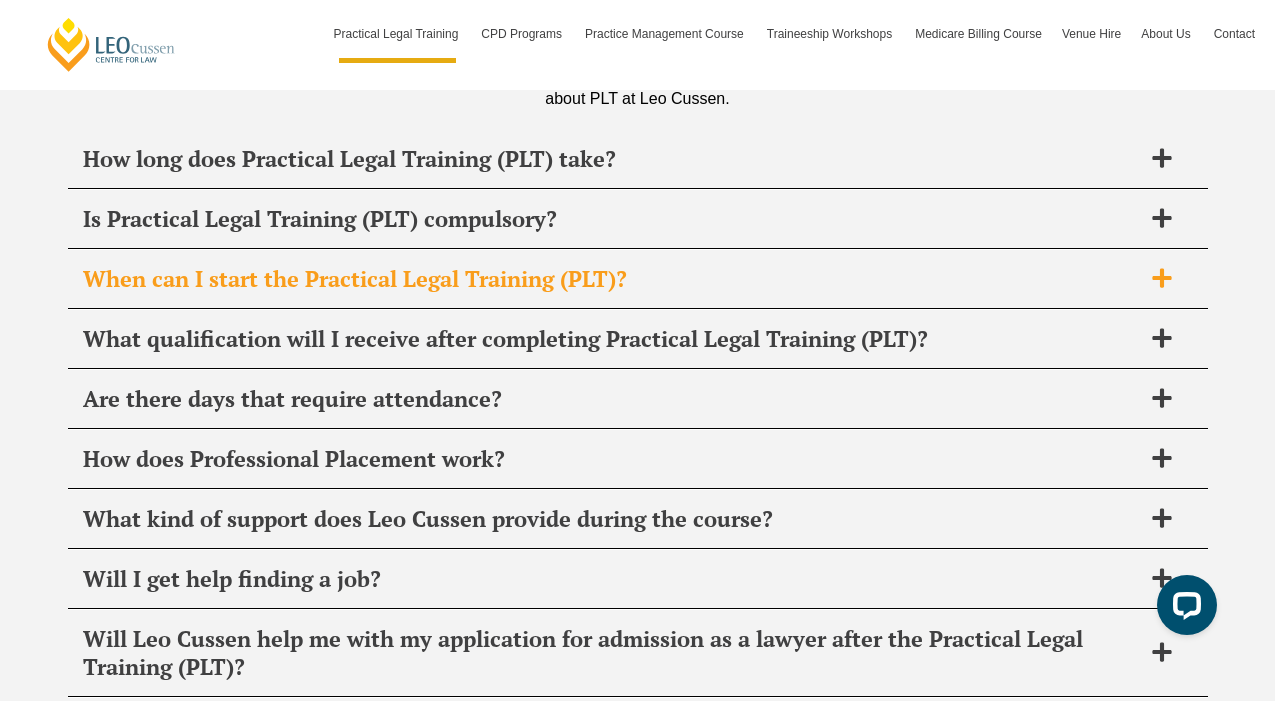 click on "When can I start the Practical Legal Training (PLT)?" at bounding box center (612, 279) 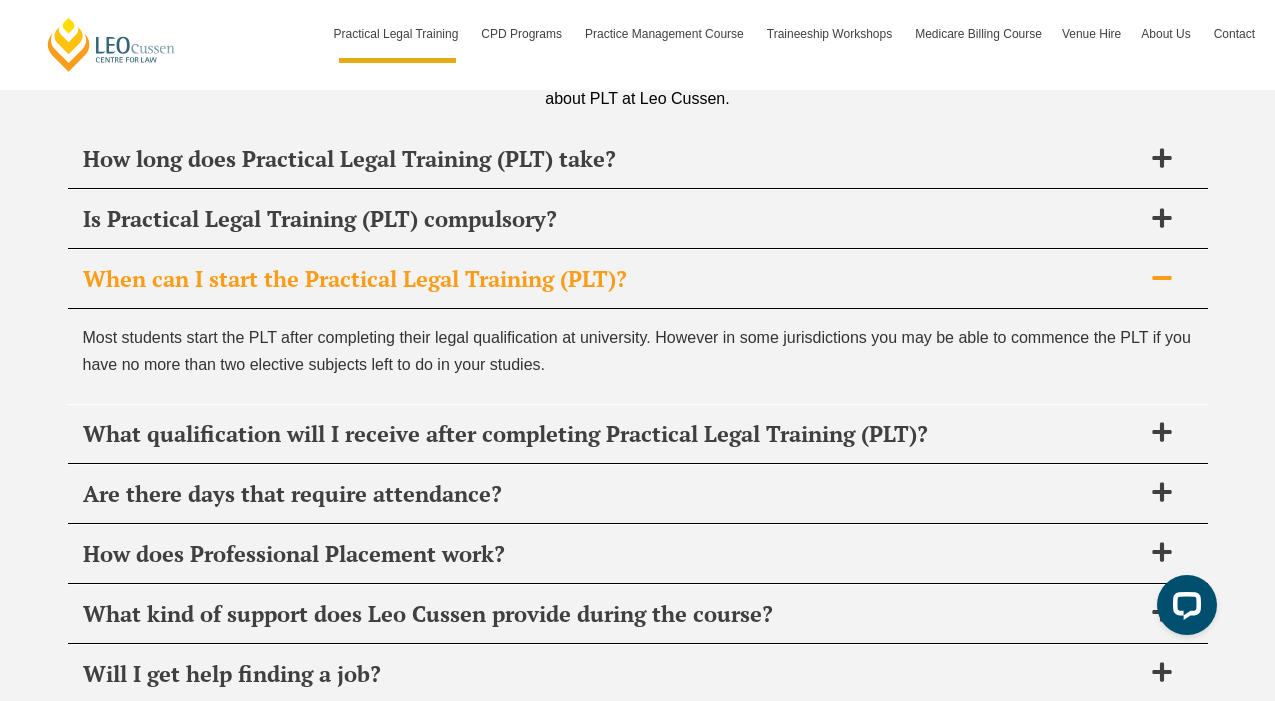 click on "When can I start the Practical Legal Training (PLT)?" at bounding box center [612, 279] 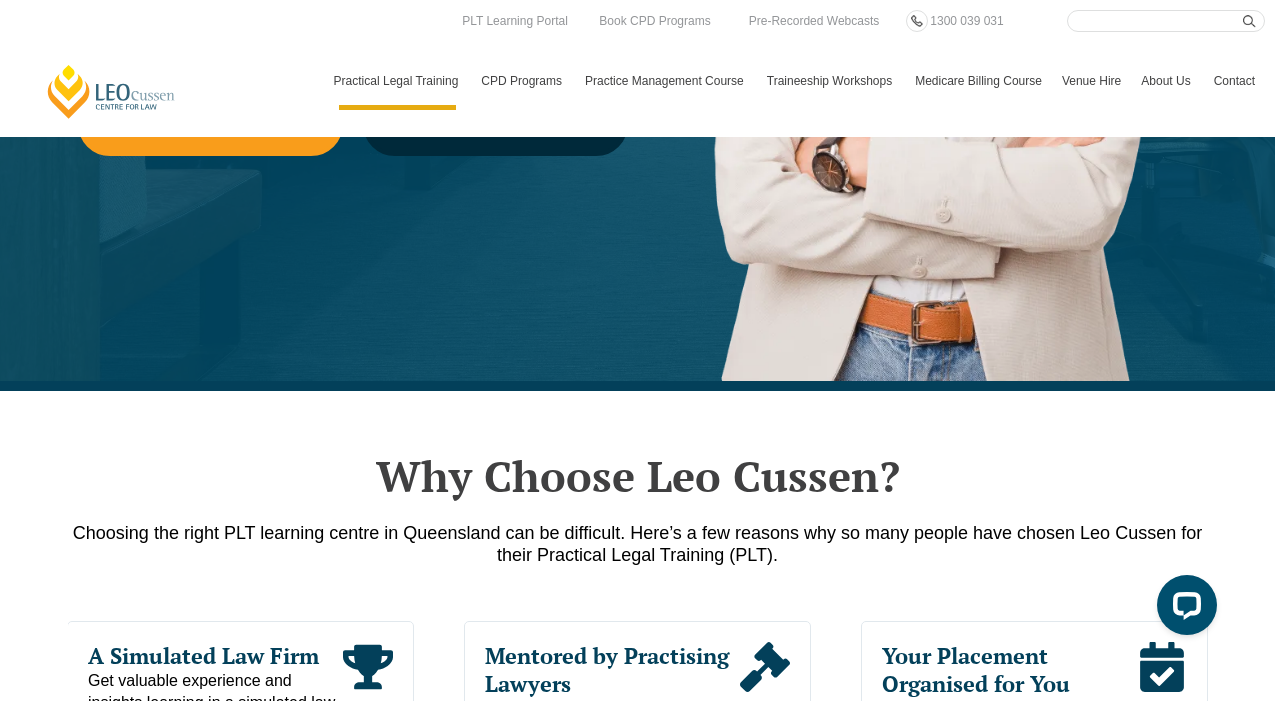 scroll, scrollTop: 585, scrollLeft: 0, axis: vertical 